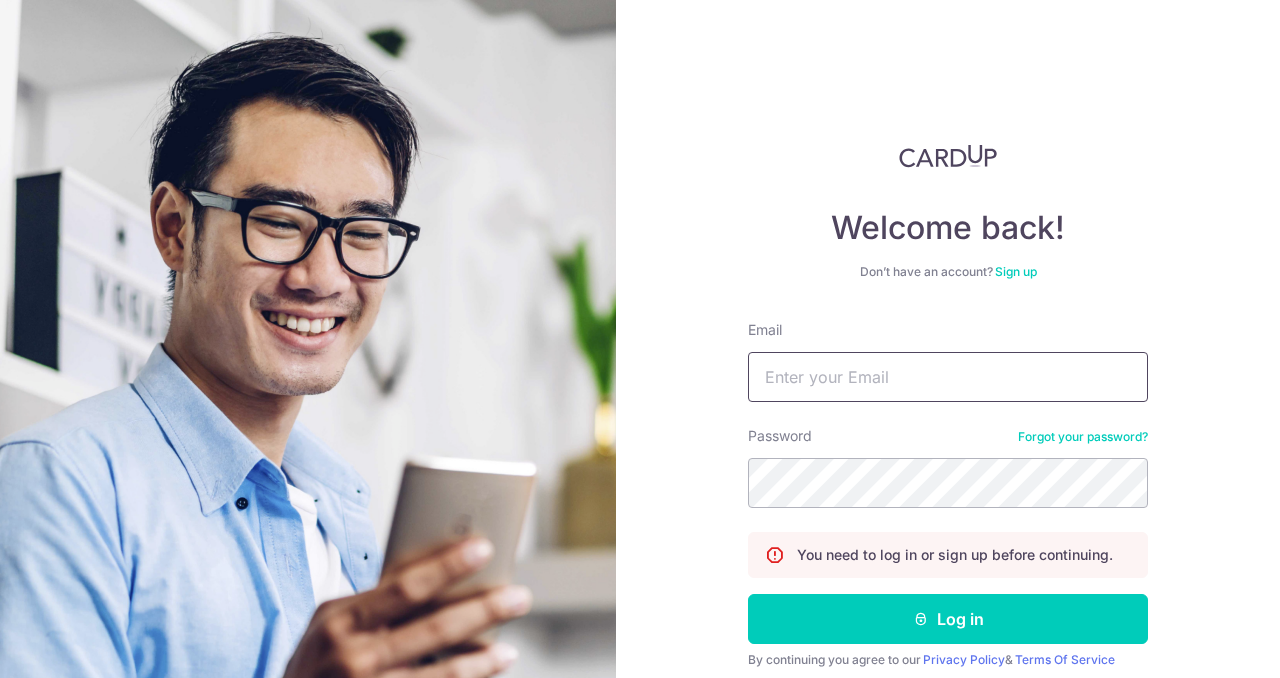 scroll, scrollTop: 0, scrollLeft: 0, axis: both 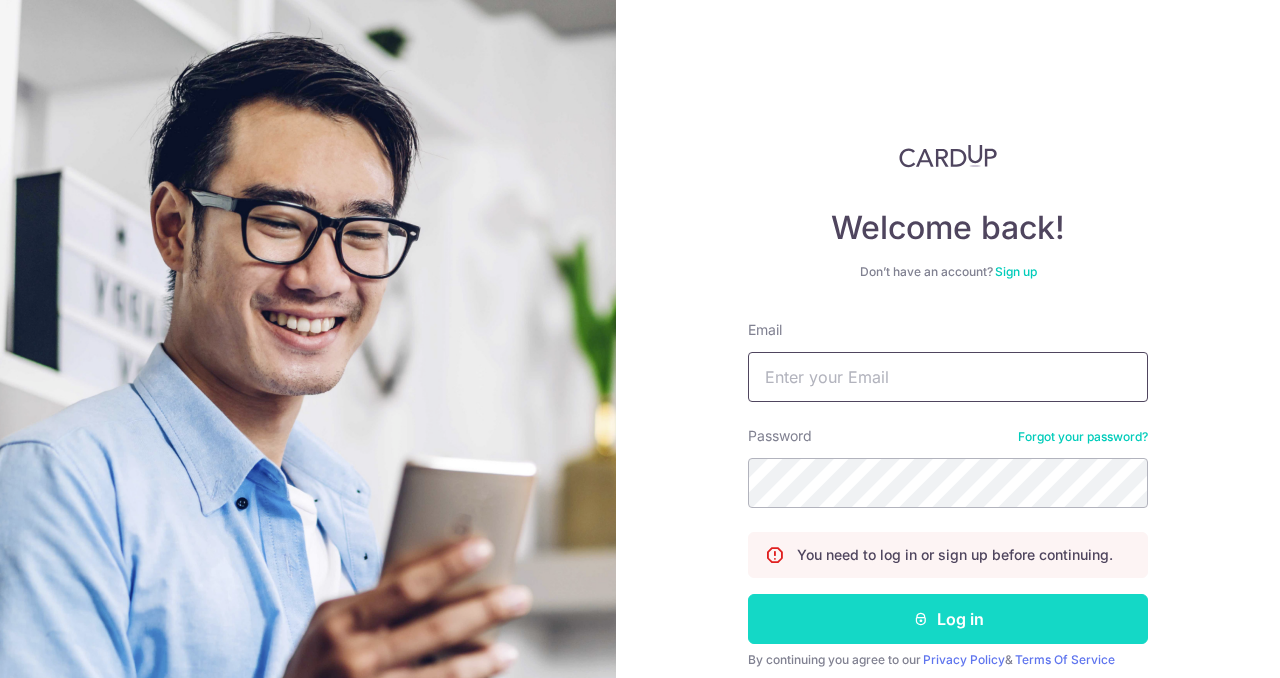 type on "[EMAIL]" 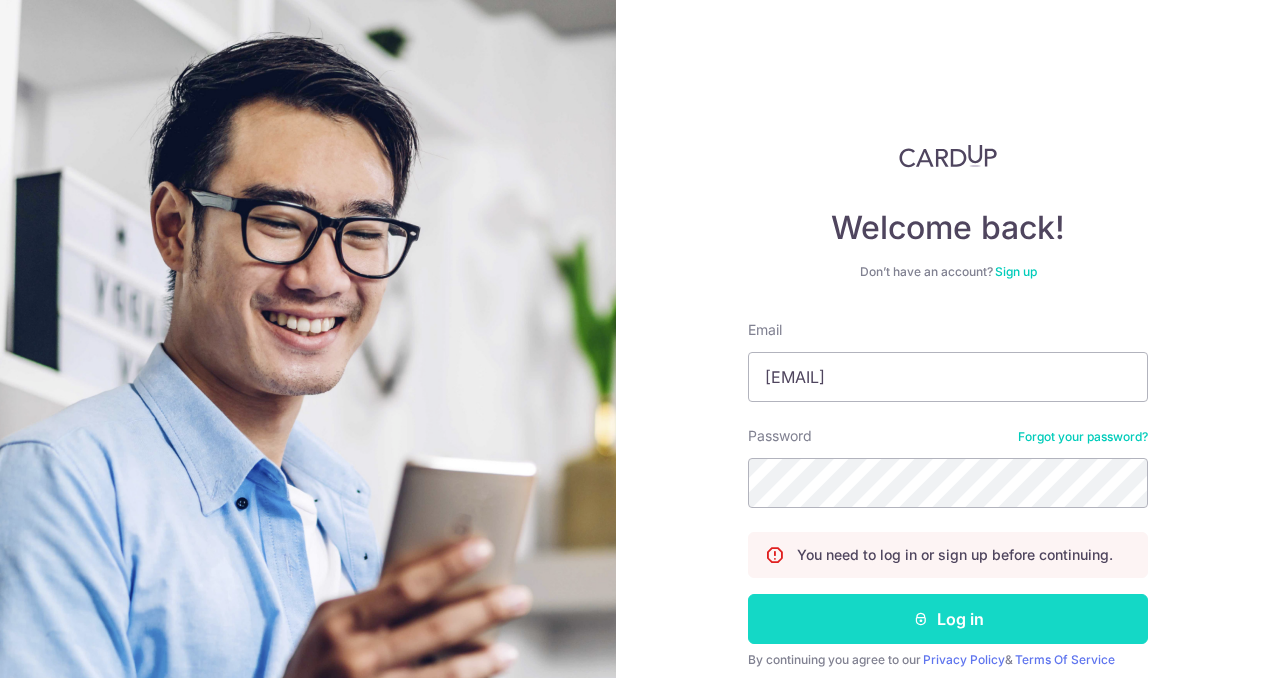 click on "Log in" at bounding box center (948, 619) 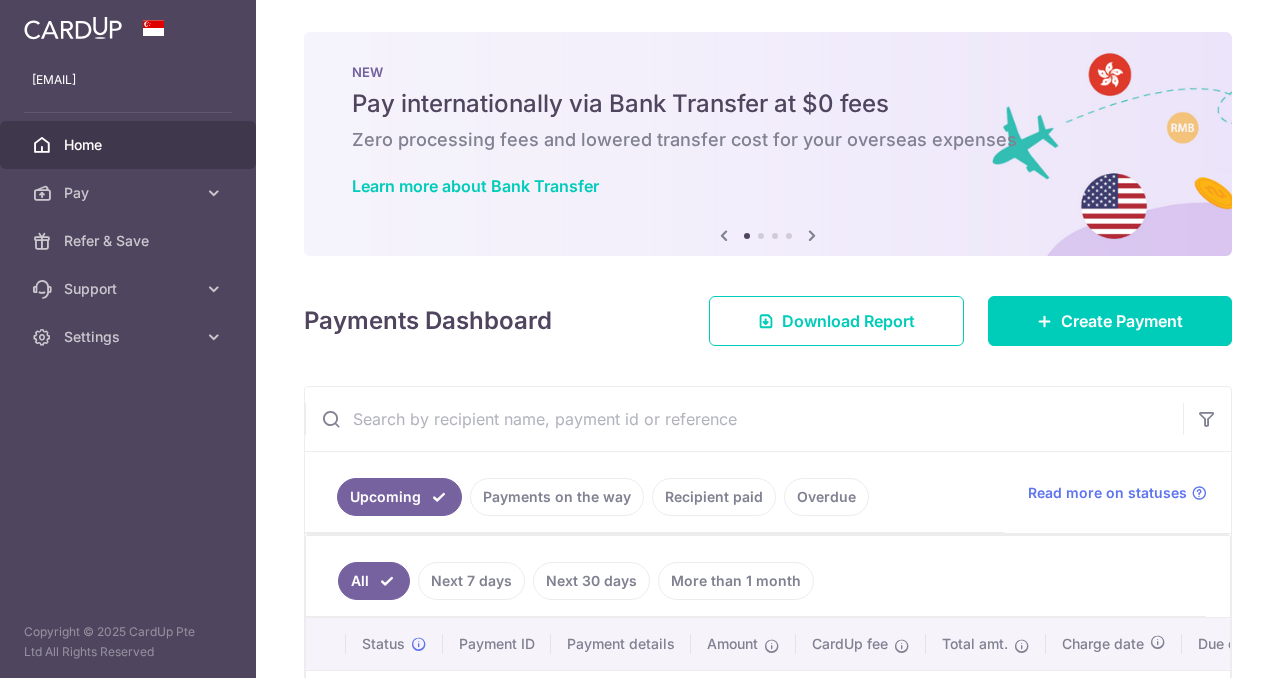 scroll, scrollTop: 0, scrollLeft: 0, axis: both 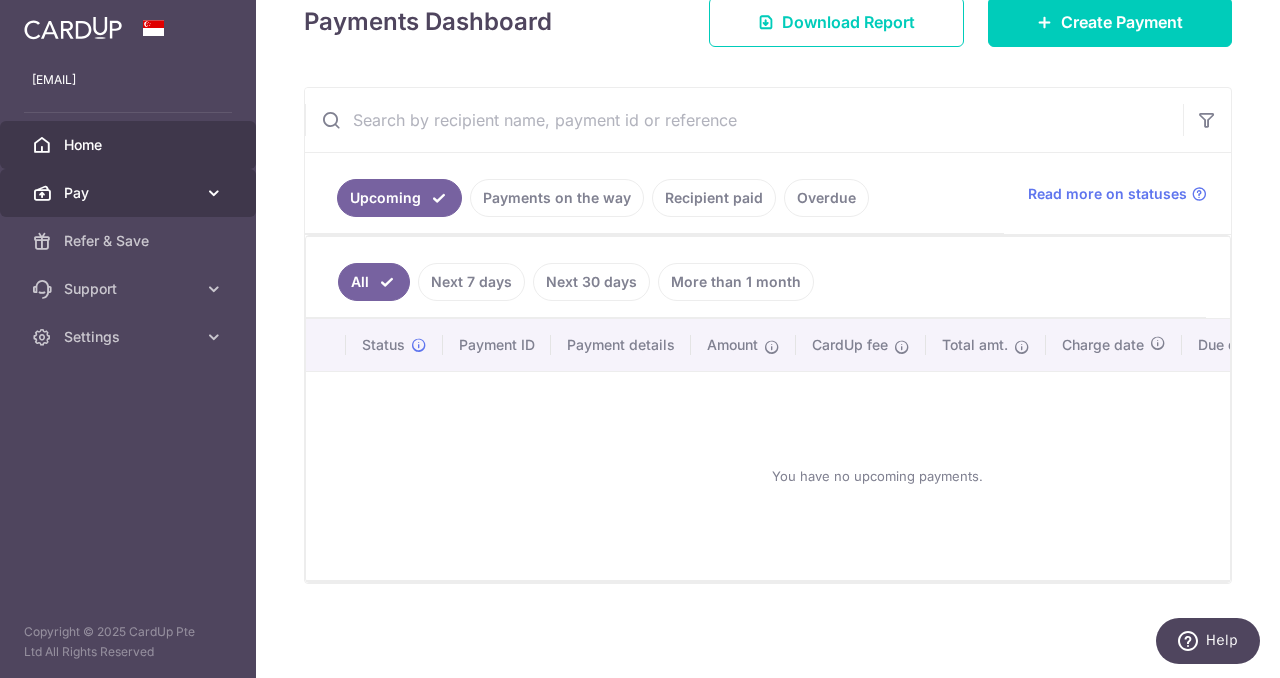 click at bounding box center (214, 193) 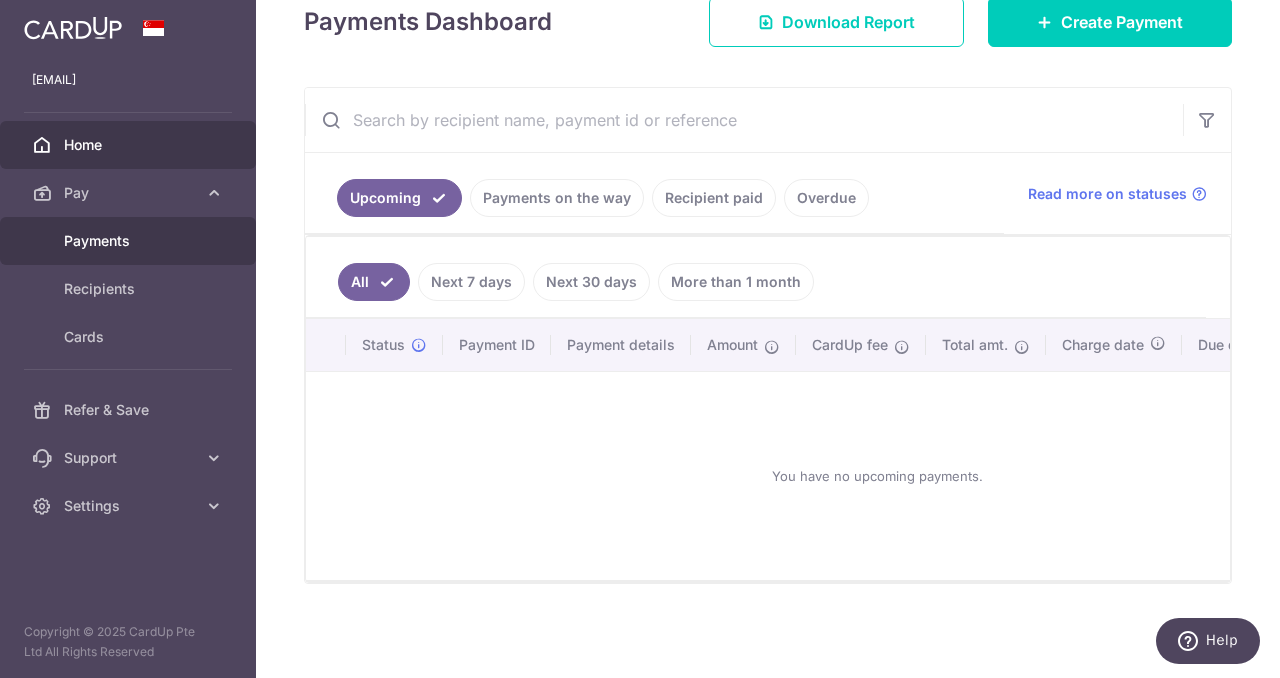 click on "Payments" at bounding box center [130, 241] 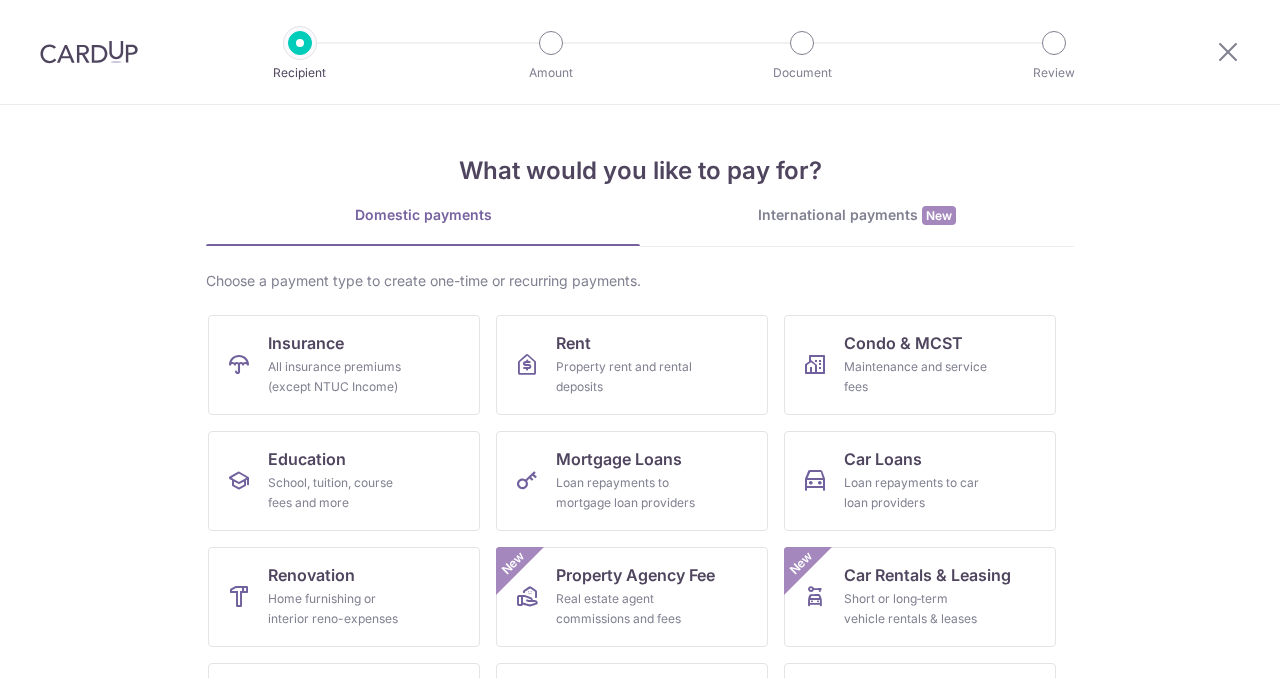 scroll, scrollTop: 0, scrollLeft: 0, axis: both 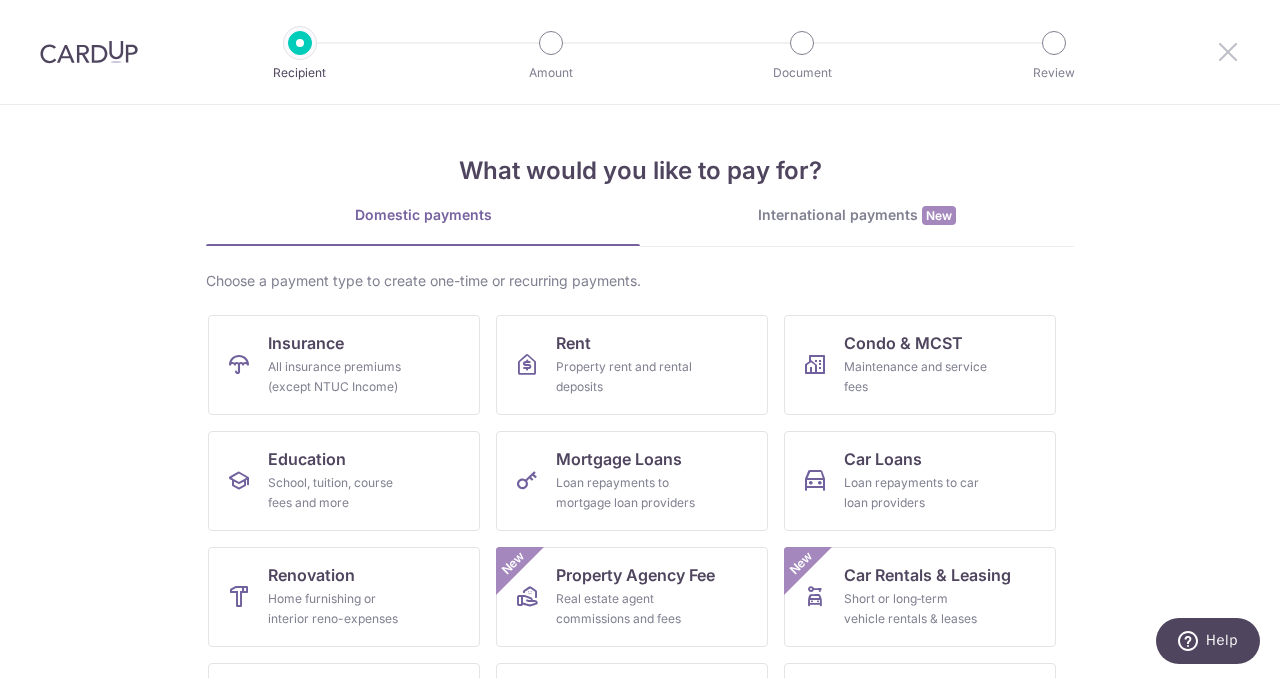 click at bounding box center (1228, 51) 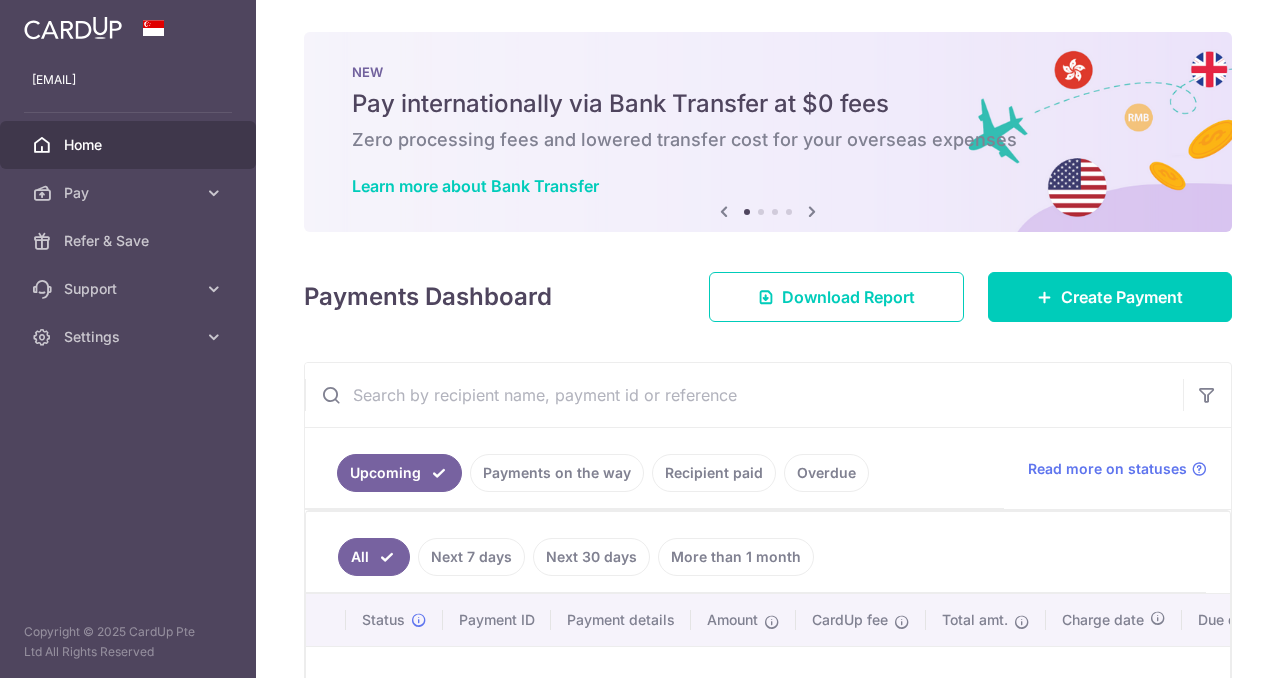 scroll, scrollTop: 0, scrollLeft: 0, axis: both 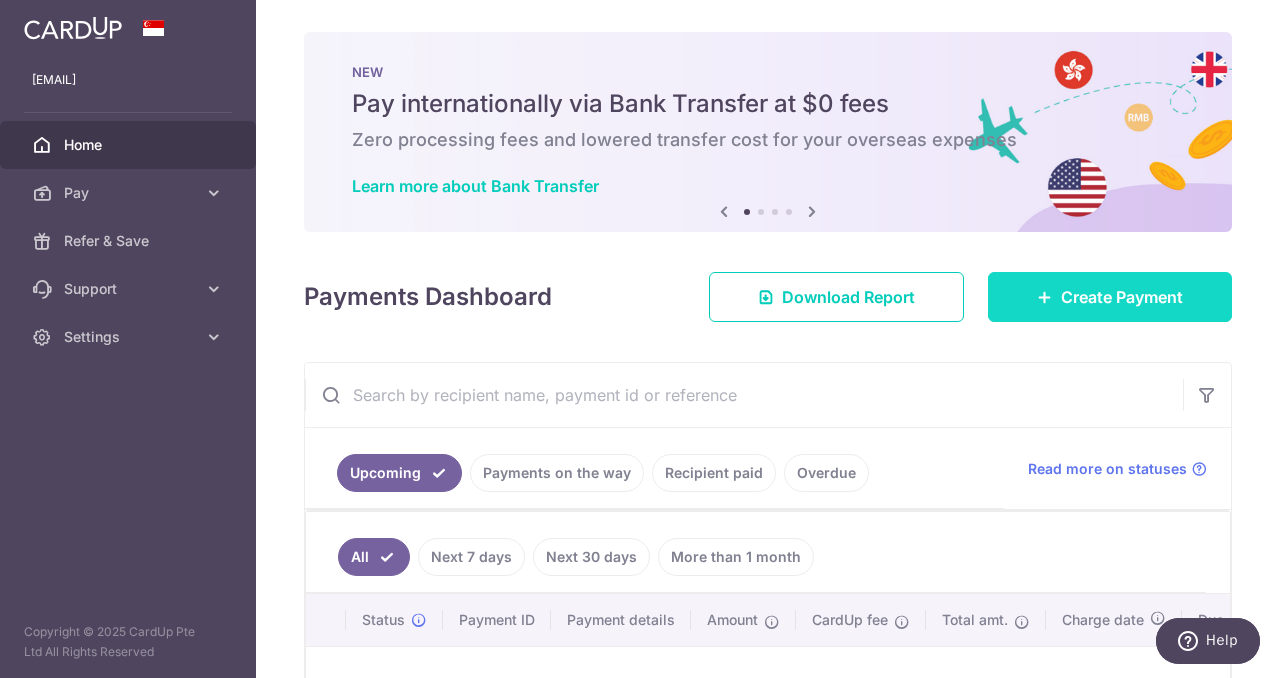 click on "Create Payment" at bounding box center (1110, 297) 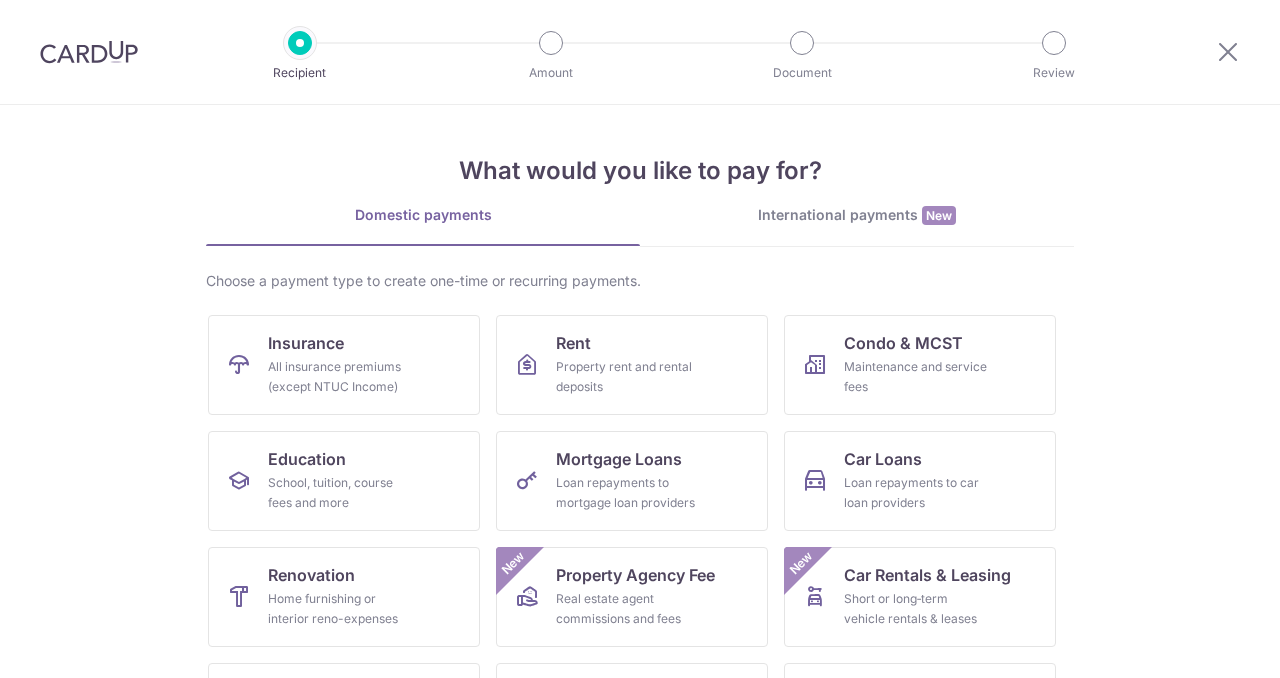 scroll, scrollTop: 0, scrollLeft: 0, axis: both 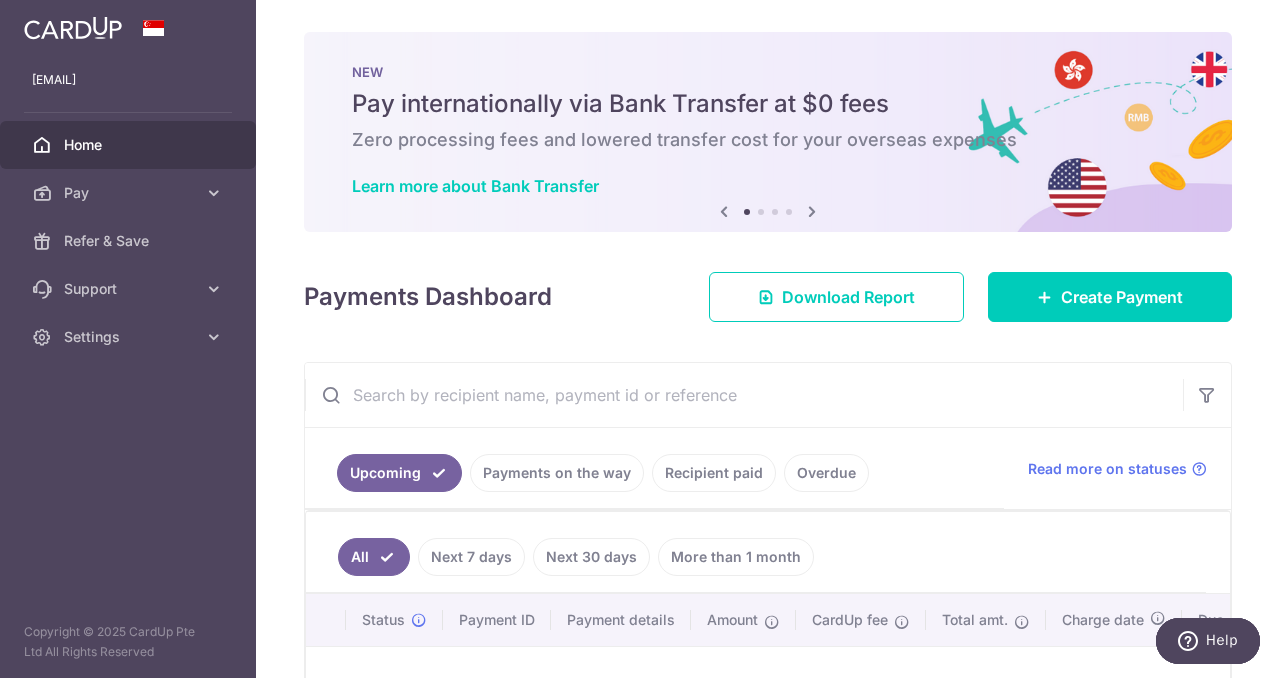 click at bounding box center (744, 395) 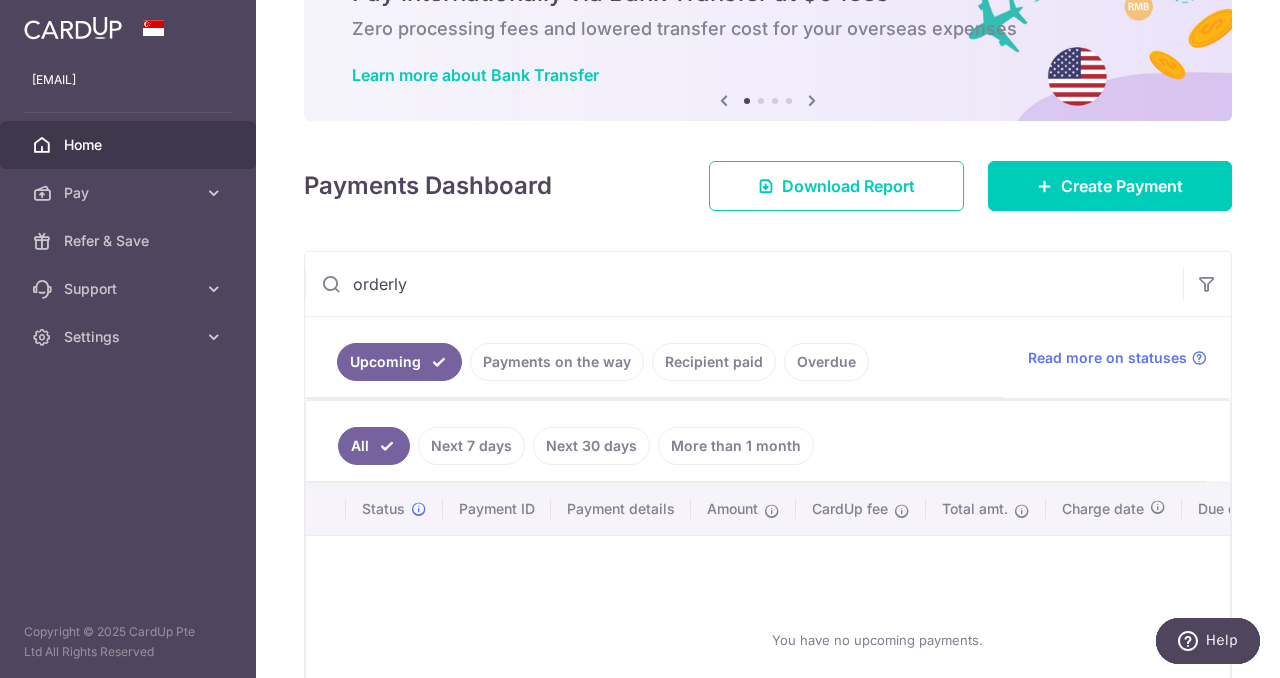 scroll, scrollTop: 114, scrollLeft: 0, axis: vertical 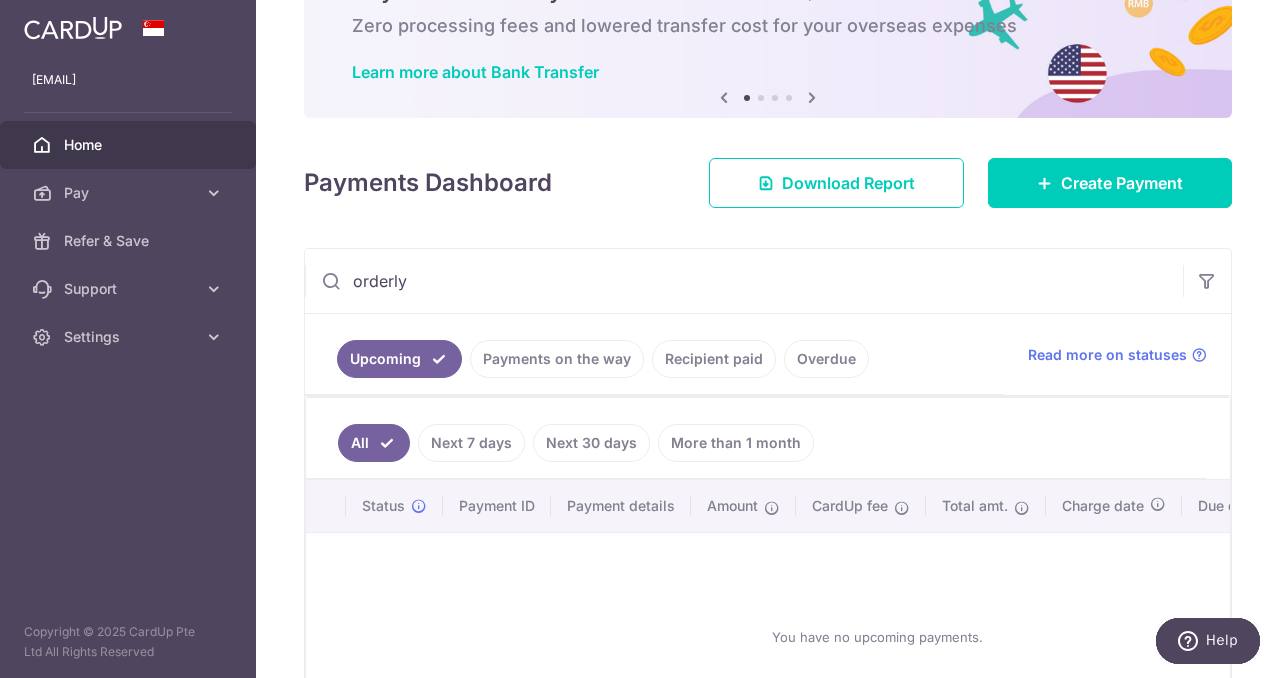 type on "orderly" 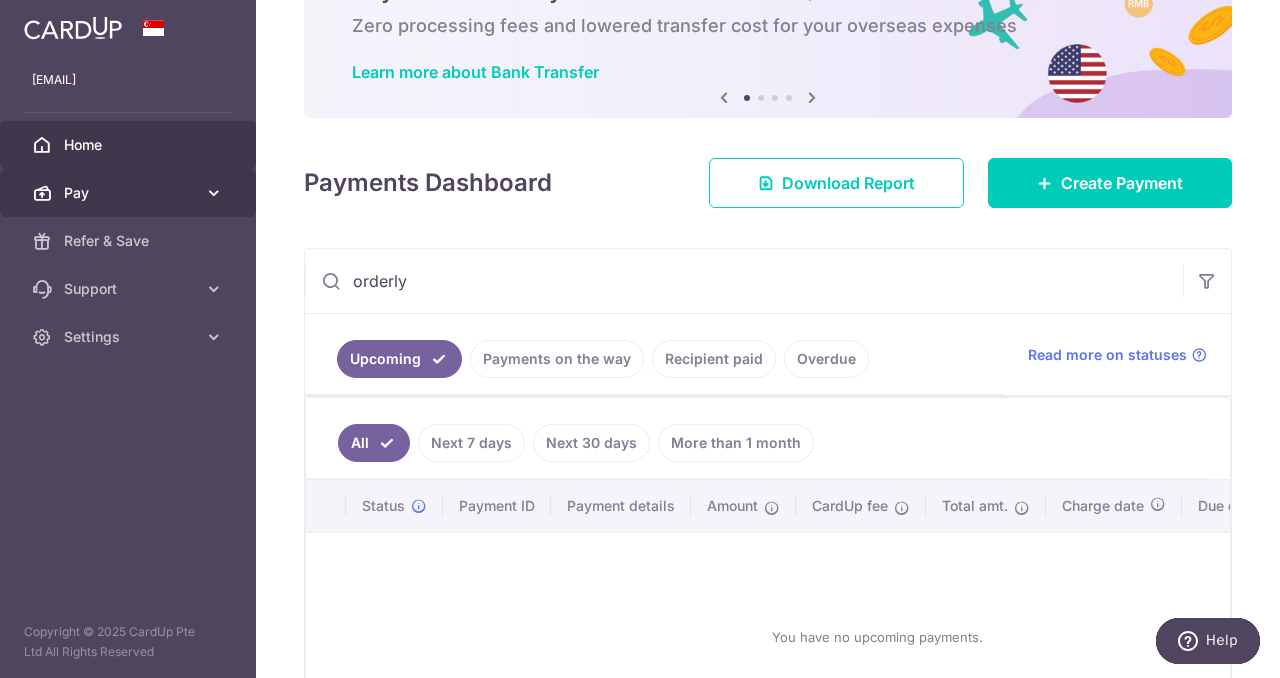 click at bounding box center (214, 193) 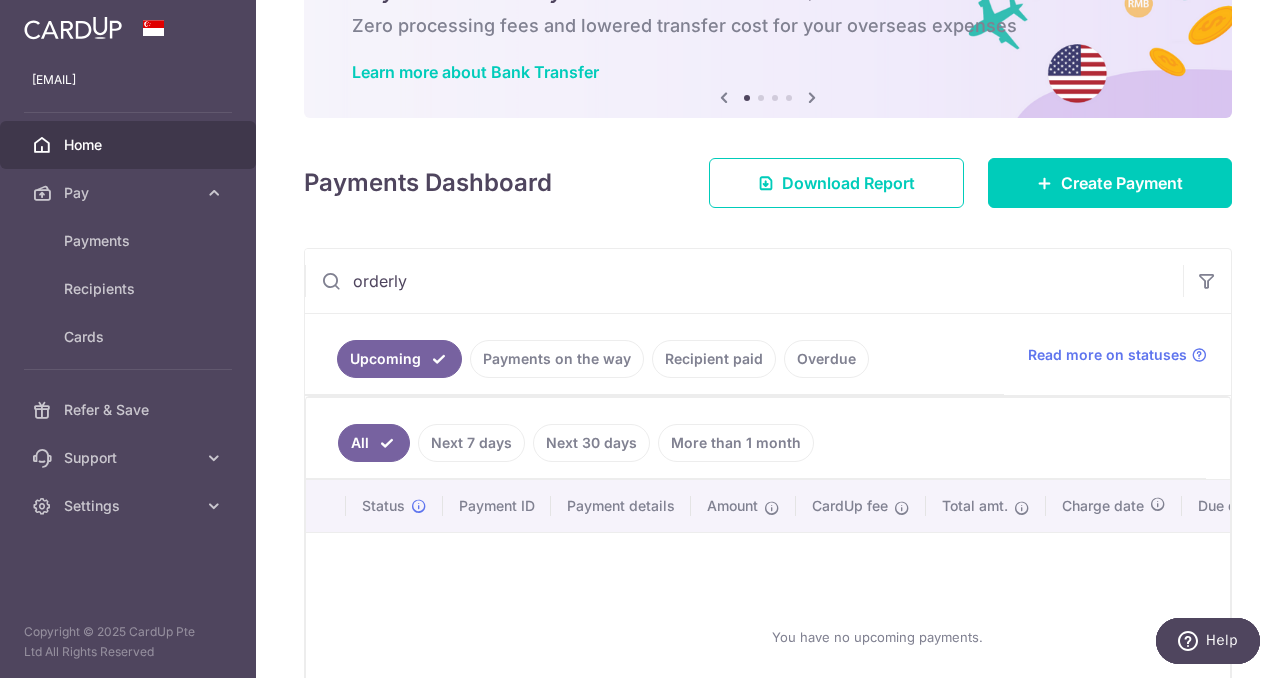 click on "Home" at bounding box center [130, 145] 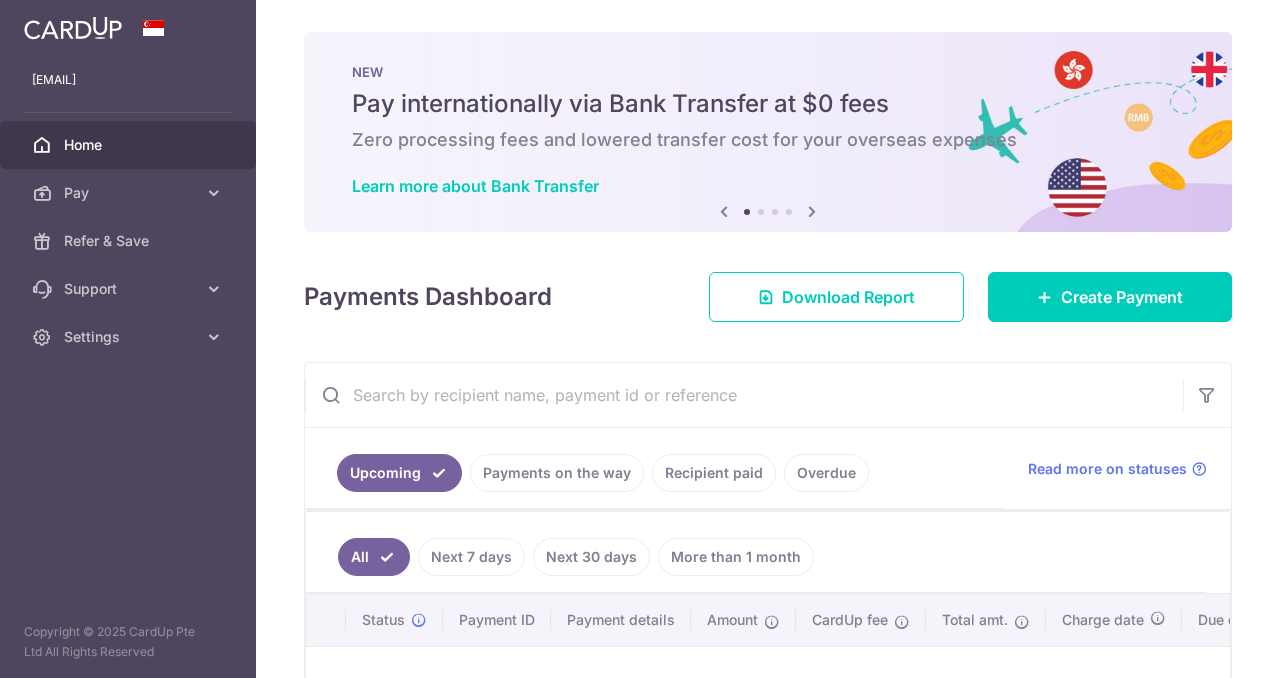 scroll, scrollTop: 0, scrollLeft: 0, axis: both 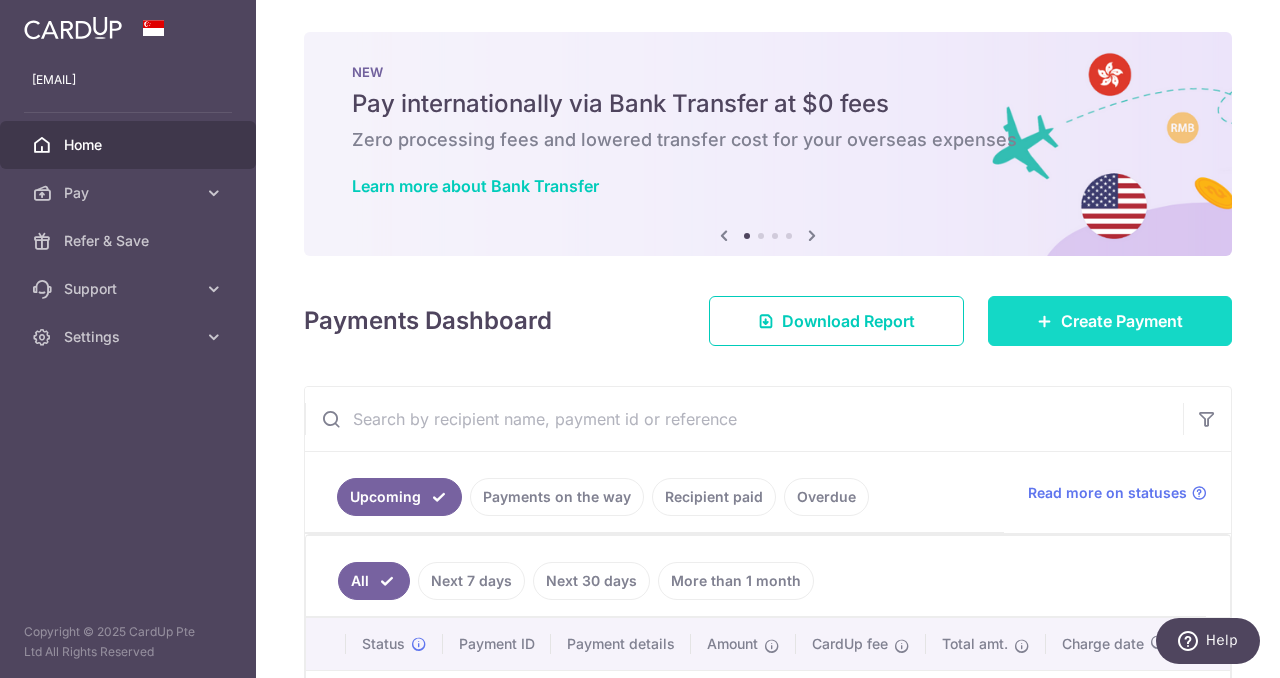 click on "Create Payment" at bounding box center (1110, 321) 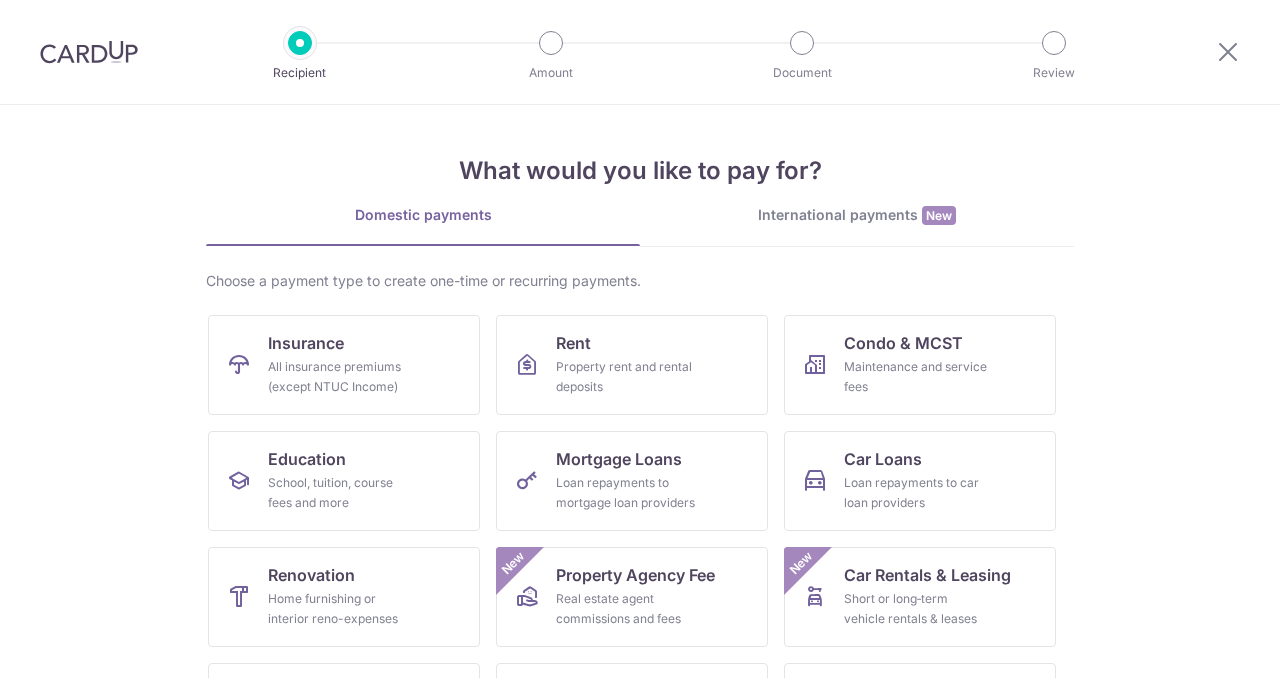 scroll, scrollTop: 0, scrollLeft: 0, axis: both 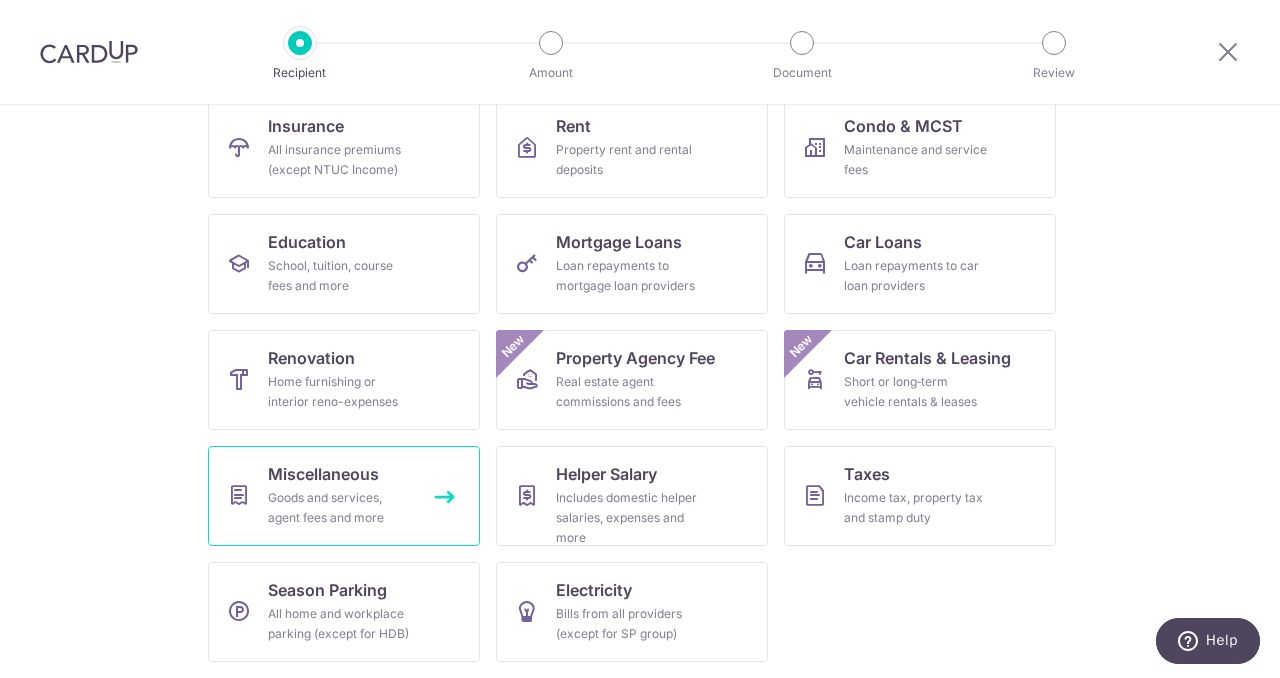 click on "Goods and services, agent fees and more" at bounding box center (340, 508) 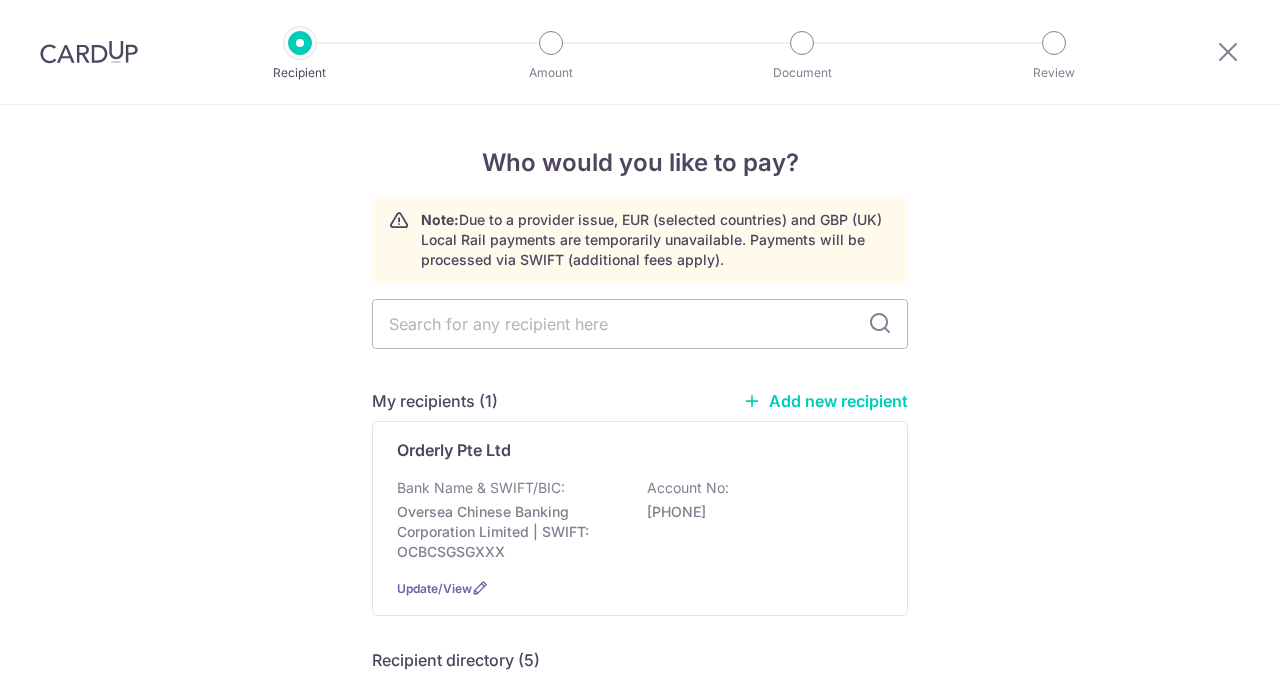 scroll, scrollTop: 0, scrollLeft: 0, axis: both 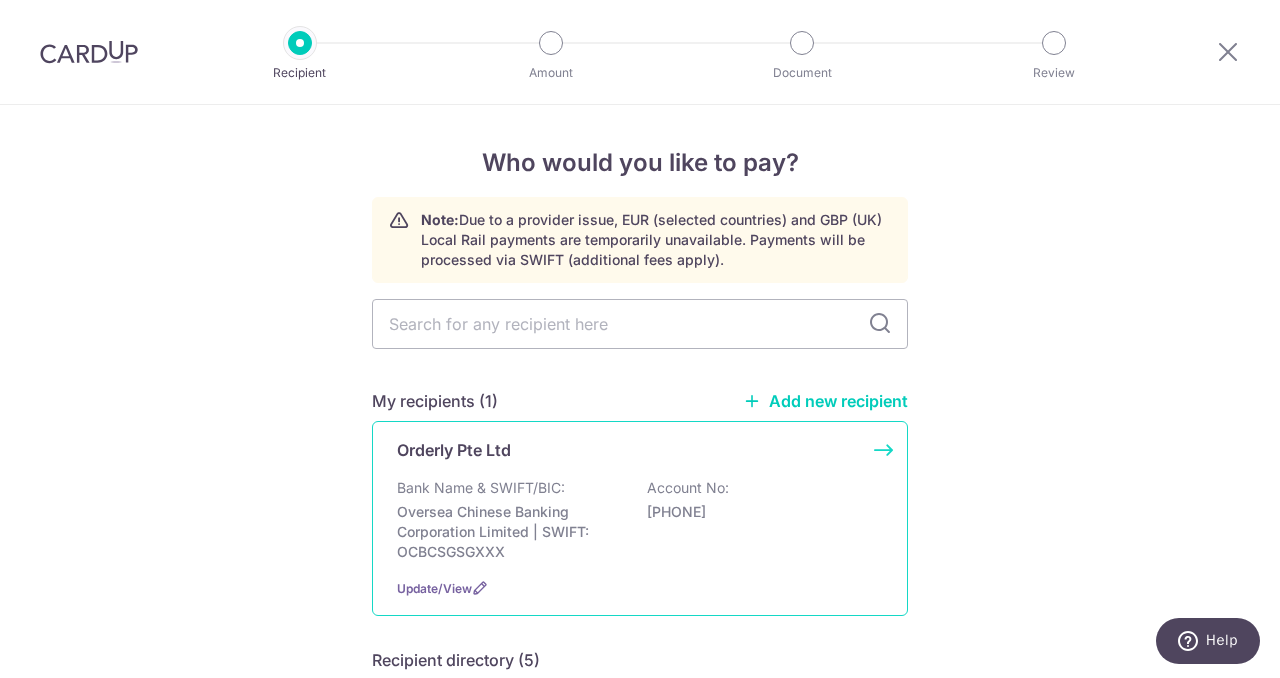 click on "Bank Name & SWIFT/BIC:" at bounding box center (481, 488) 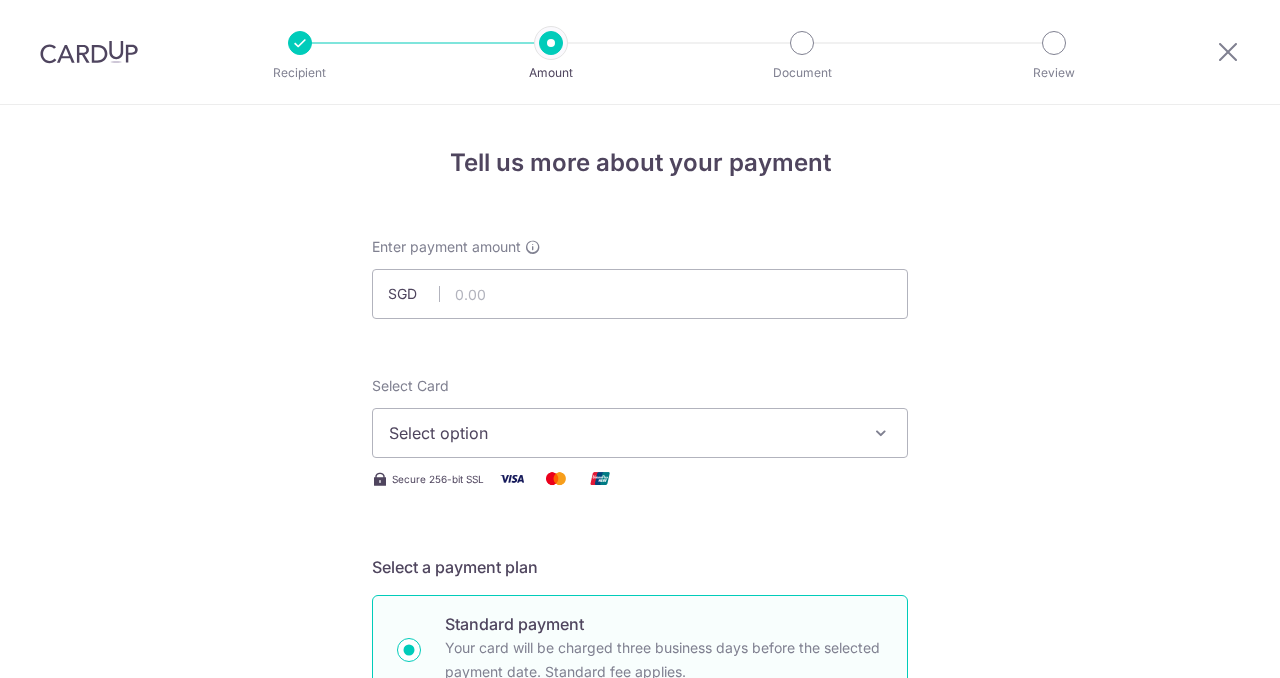 scroll, scrollTop: 0, scrollLeft: 0, axis: both 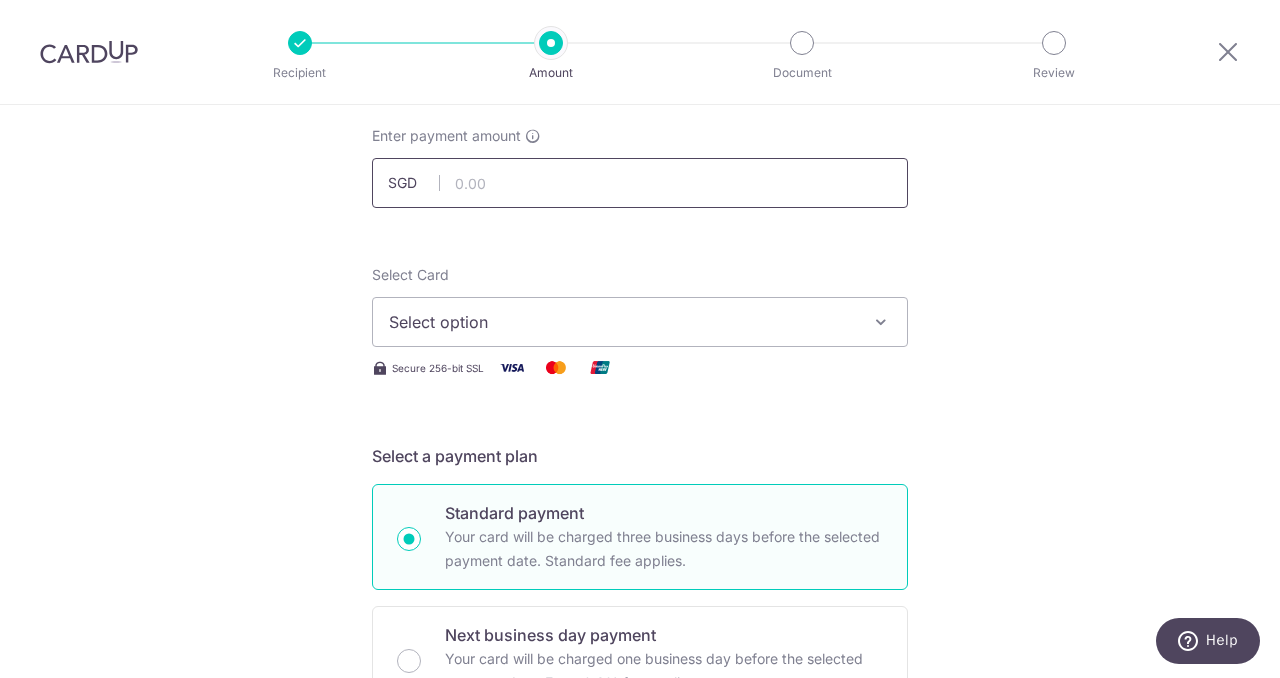 click at bounding box center [640, 183] 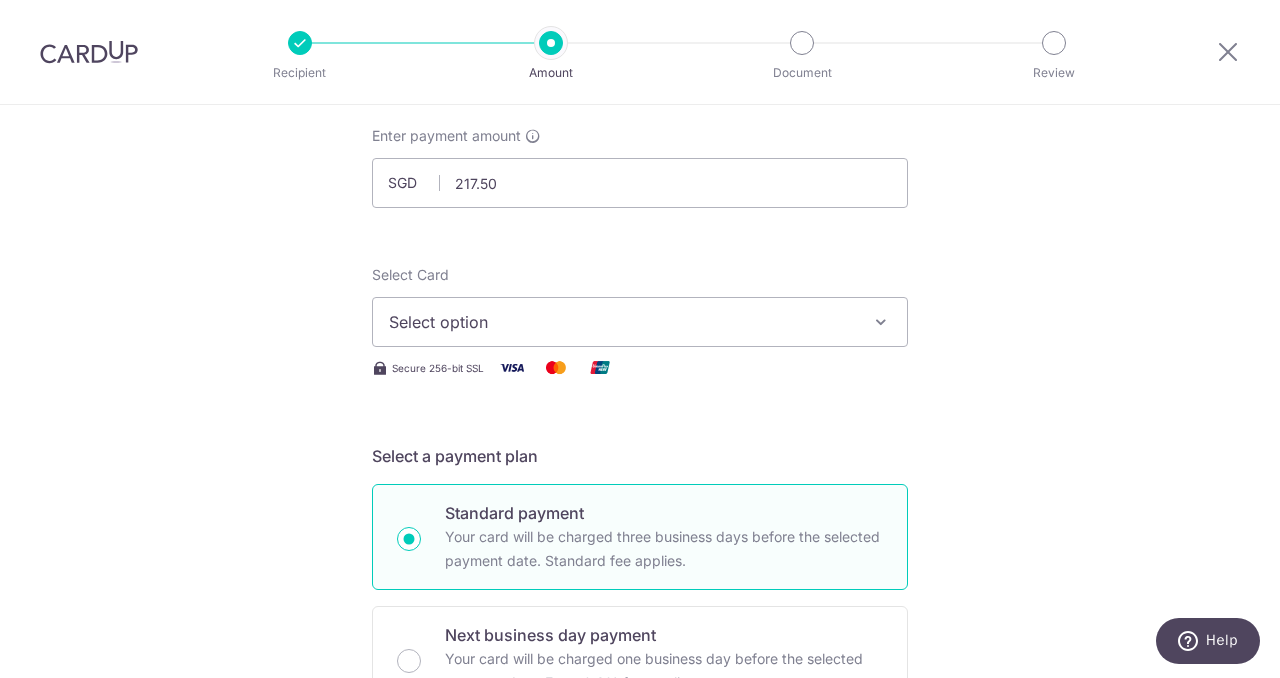 click on "Select option" at bounding box center [622, 322] 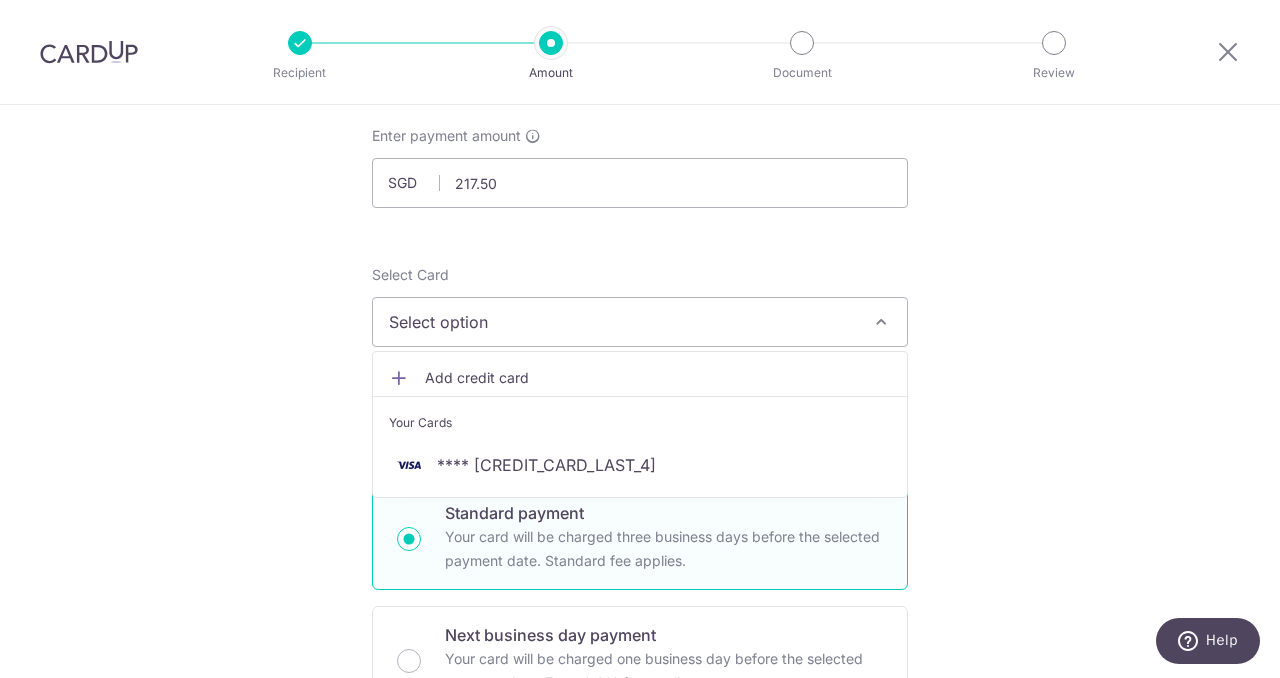 click on "**** [CREDIT_CARD_LAST_4]" at bounding box center (640, 898) 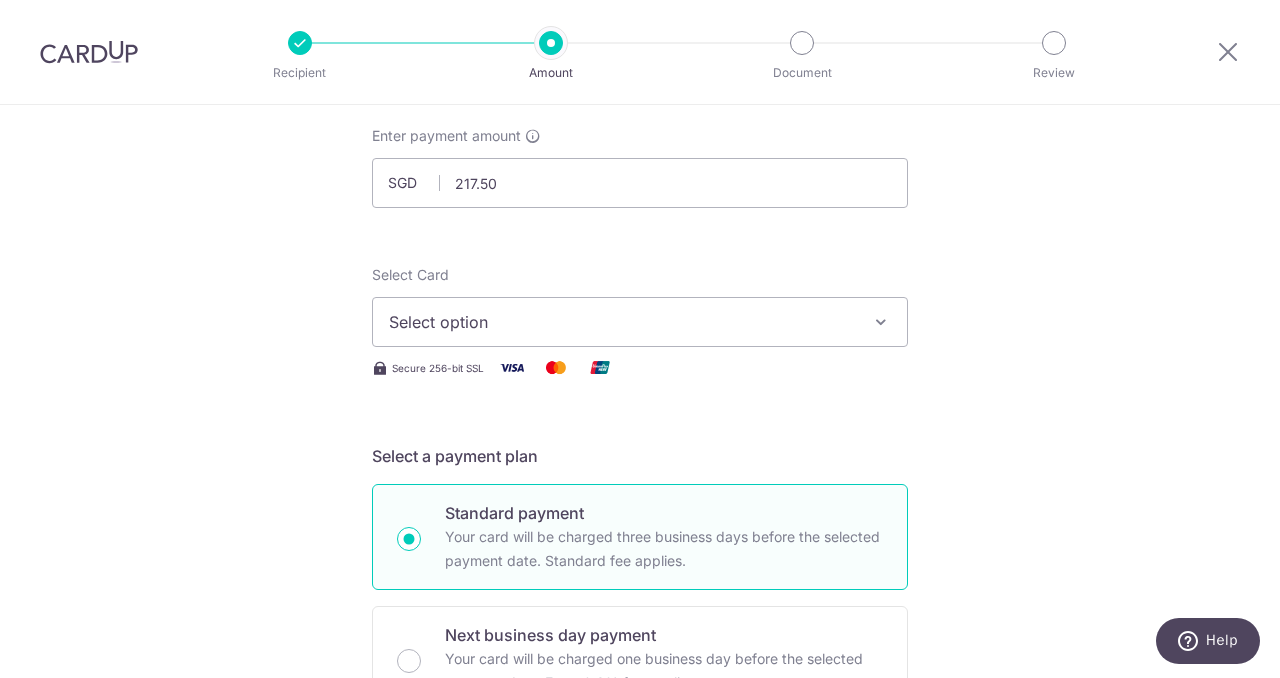 click on "Select option" at bounding box center (622, 322) 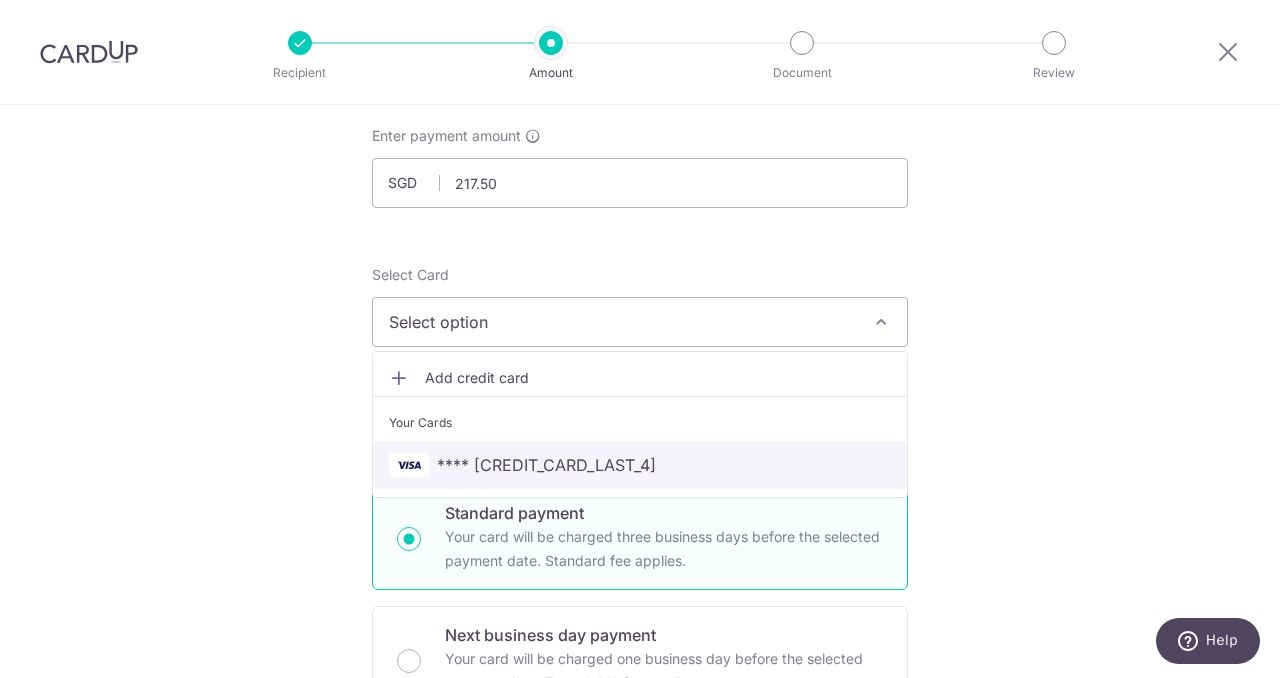 click on "**** [CREDIT_CARD_LAST_4]" at bounding box center (640, 465) 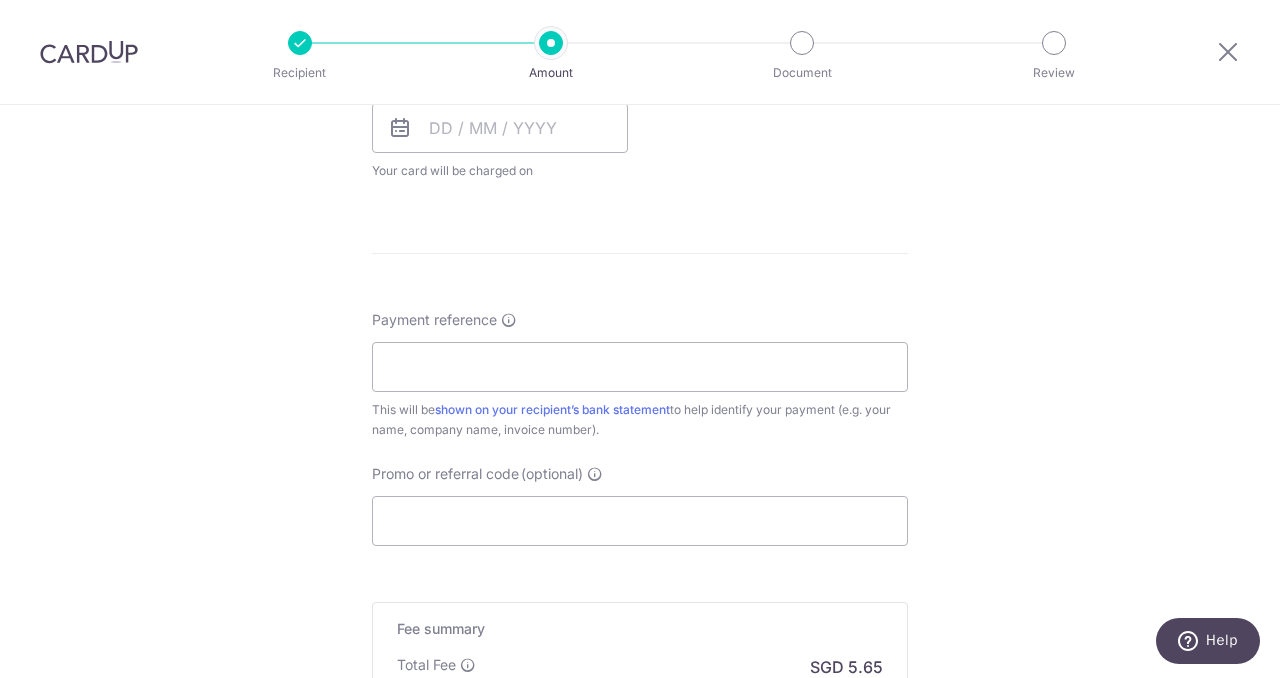 scroll, scrollTop: 959, scrollLeft: 0, axis: vertical 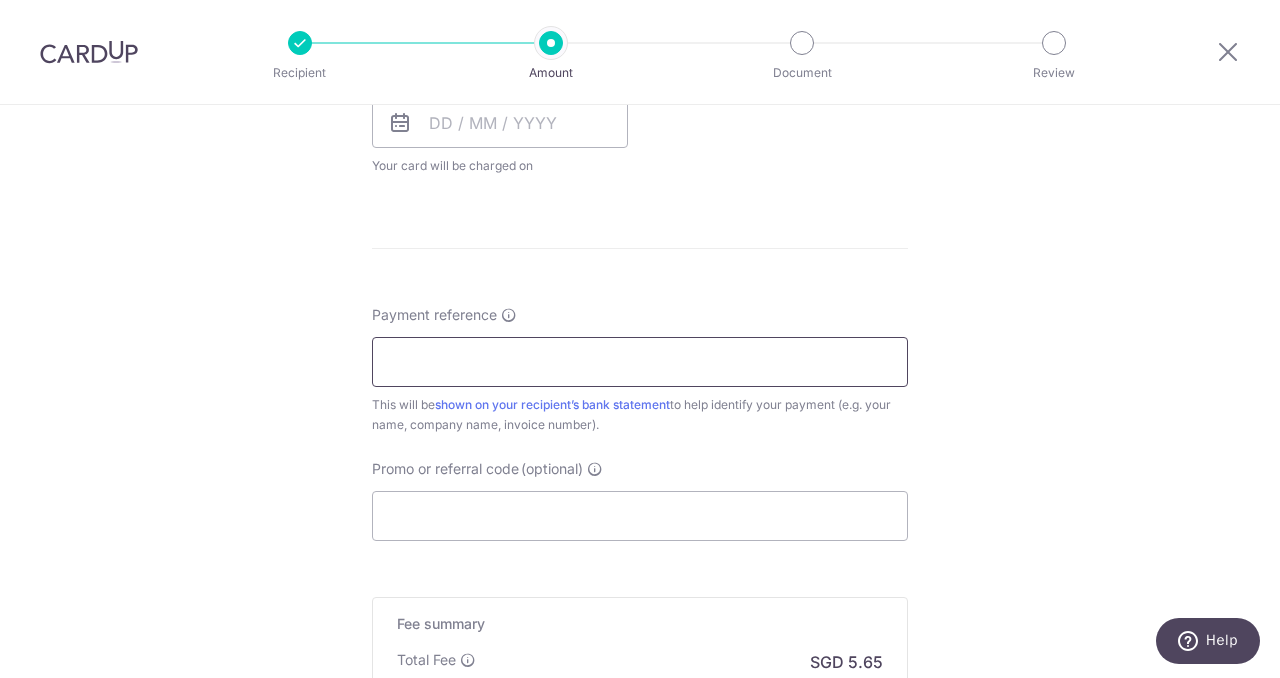 click on "Payment reference" at bounding box center [640, 362] 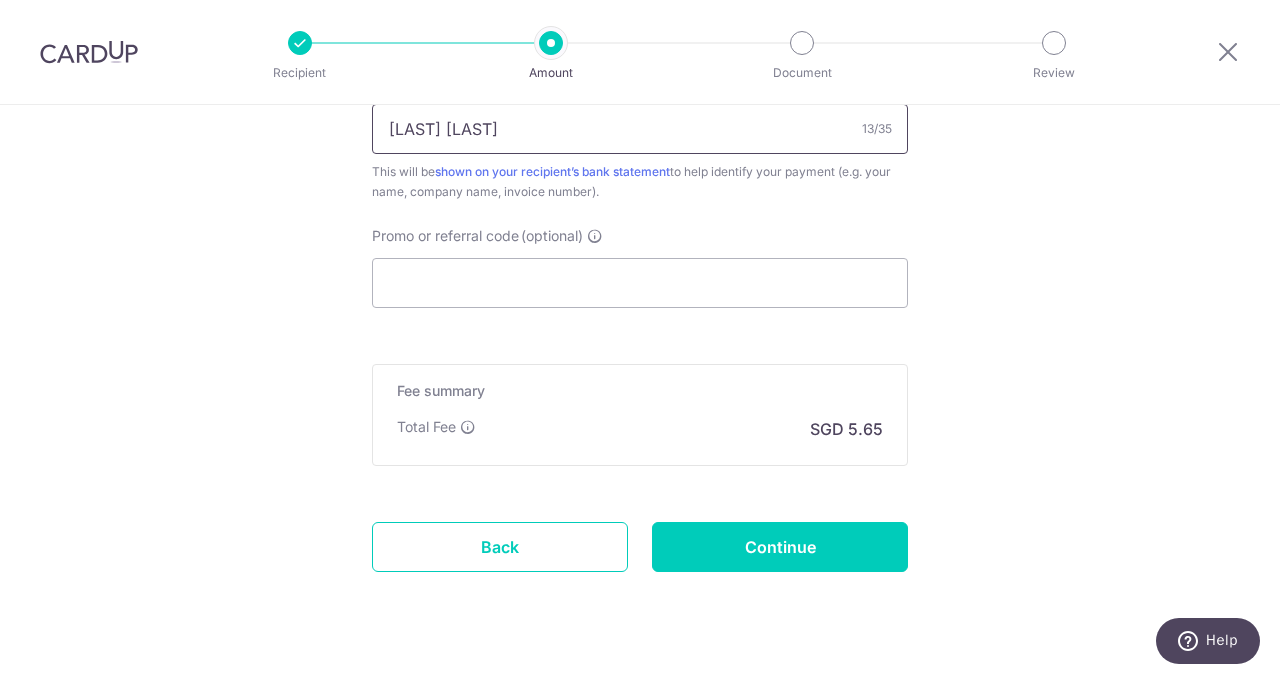 scroll, scrollTop: 1216, scrollLeft: 0, axis: vertical 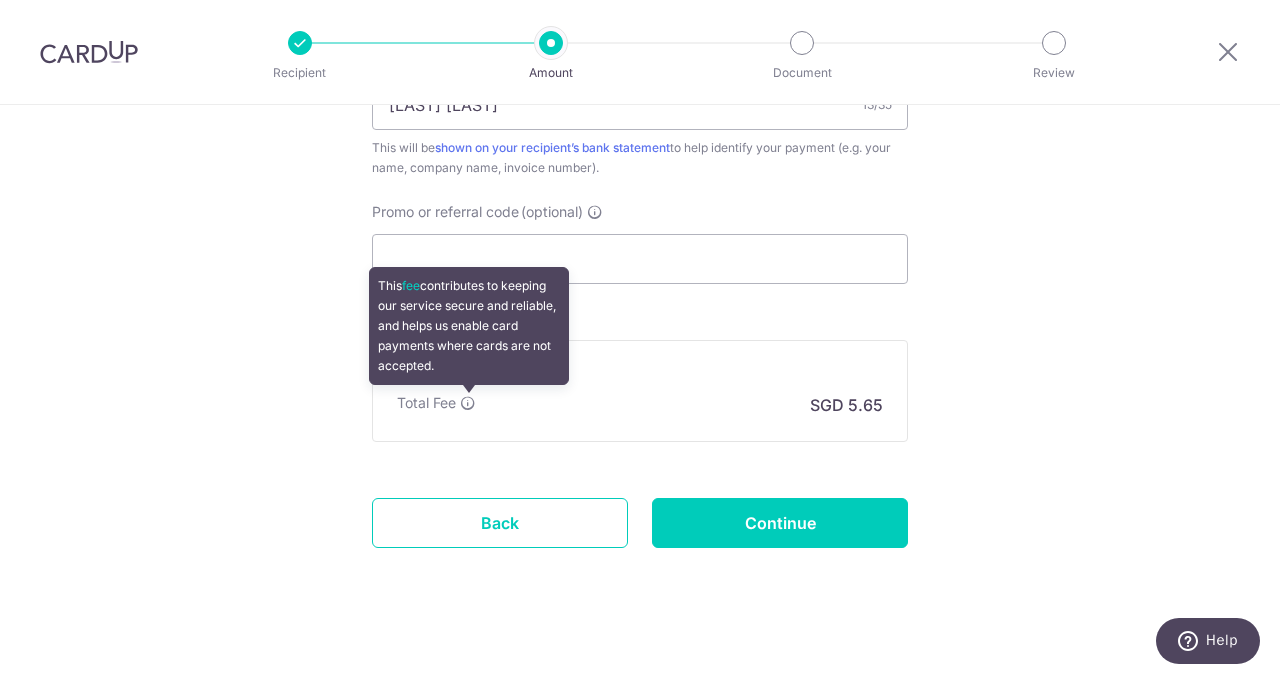 click at bounding box center [468, 403] 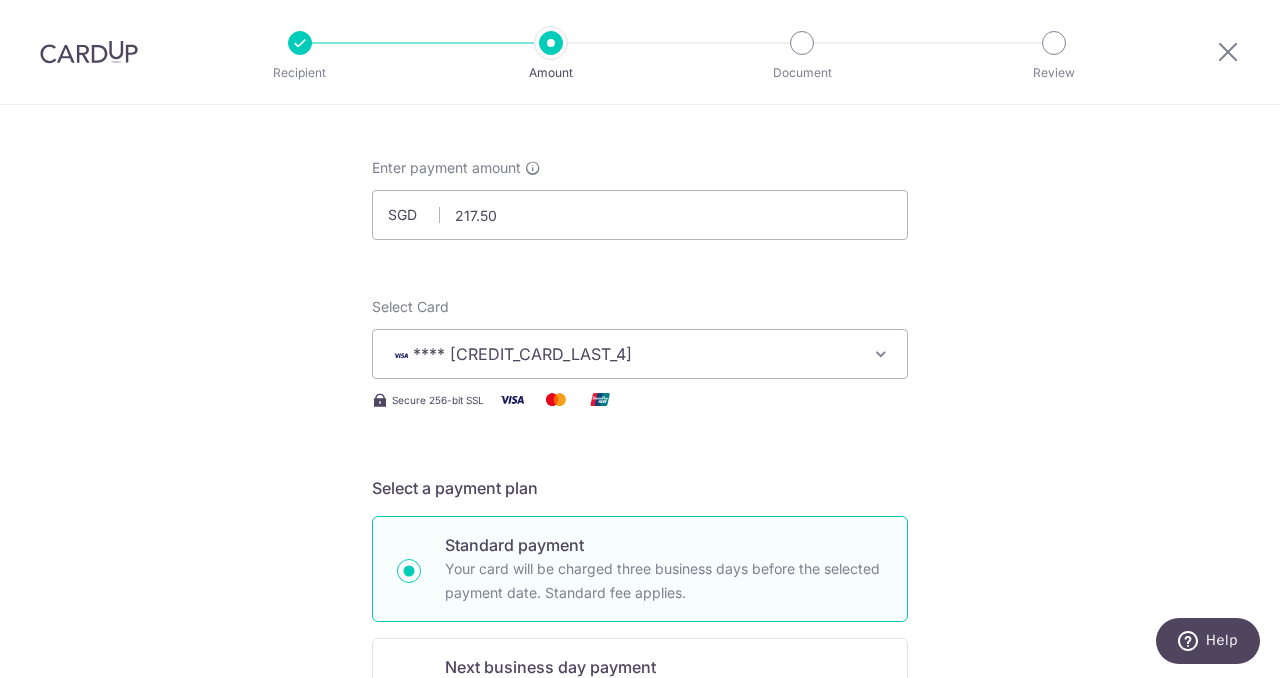 scroll, scrollTop: 77, scrollLeft: 0, axis: vertical 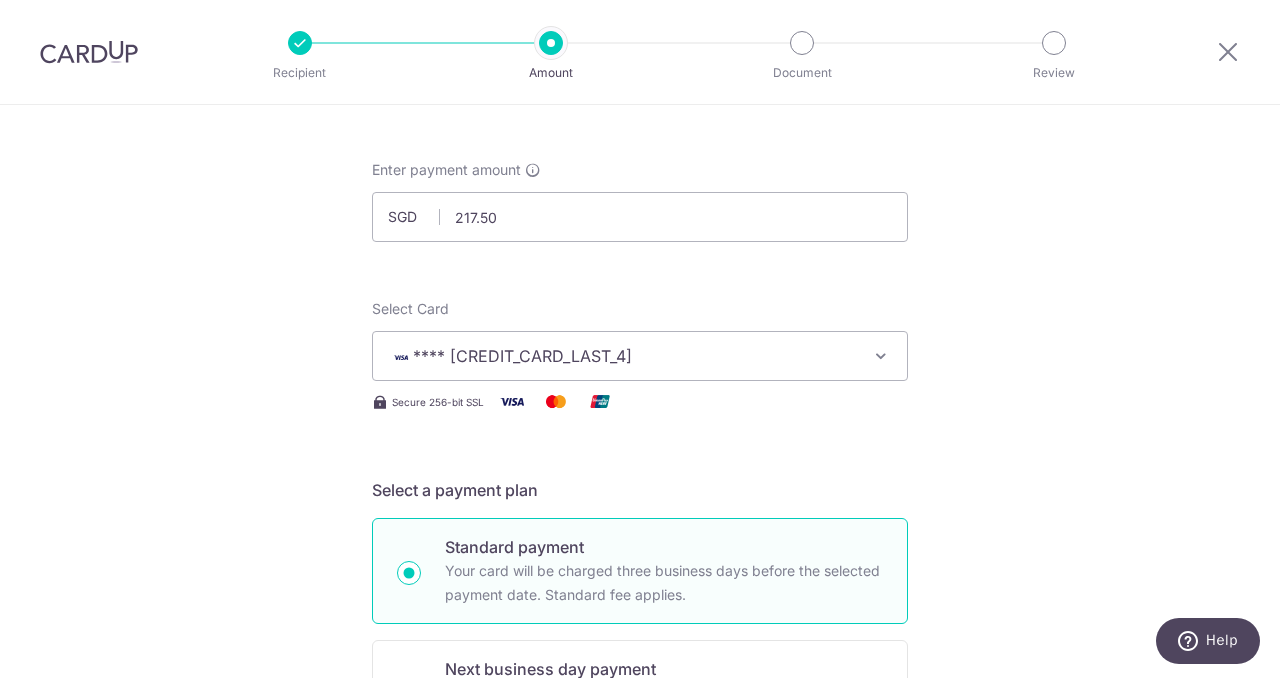 click at bounding box center [881, 356] 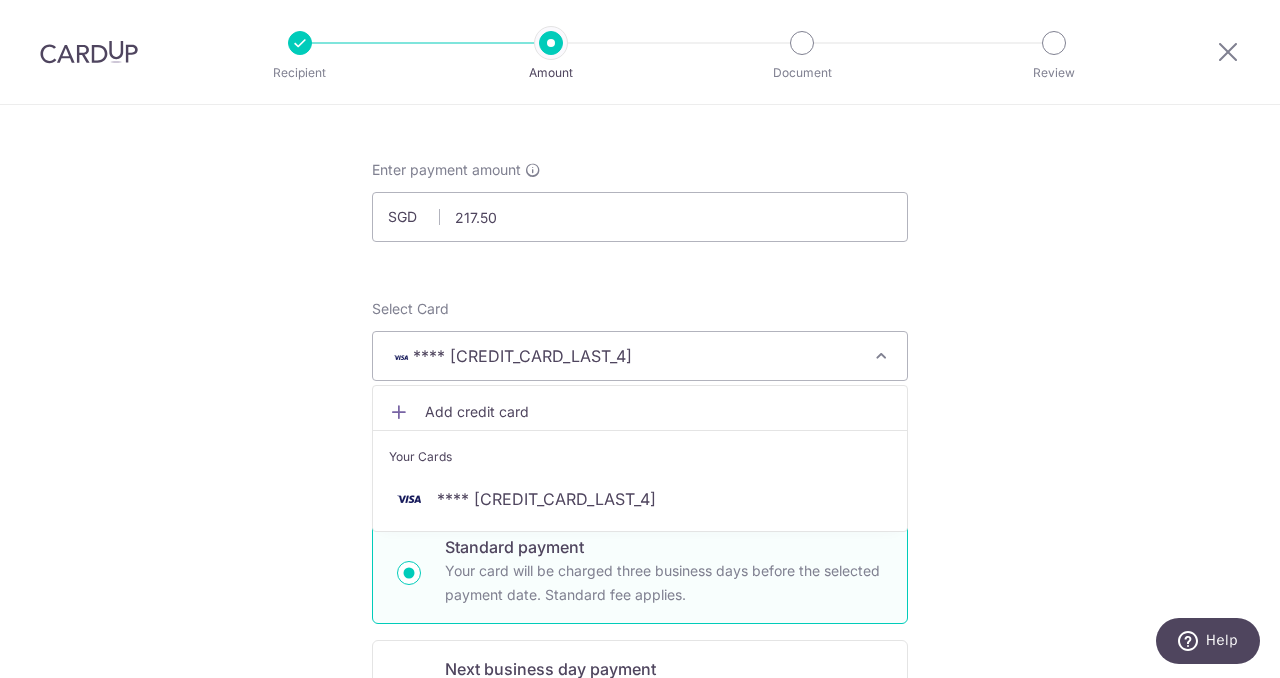 click on "Add credit card" at bounding box center (658, 412) 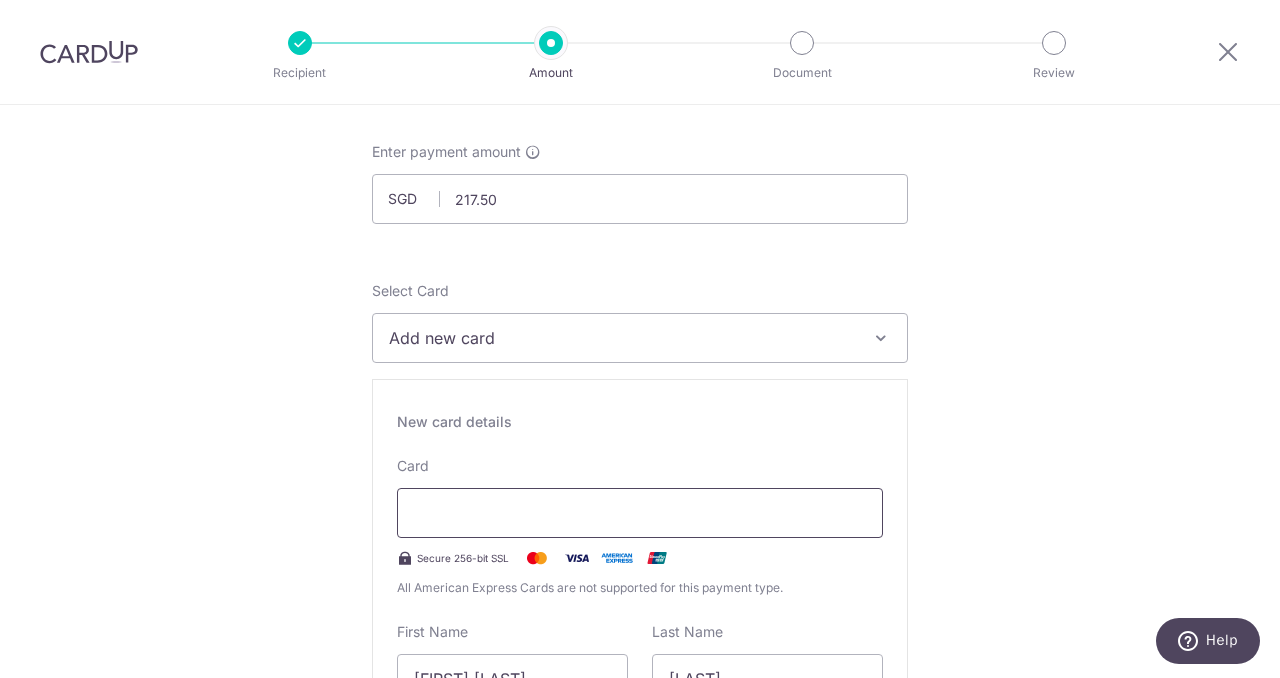scroll, scrollTop: 29, scrollLeft: 0, axis: vertical 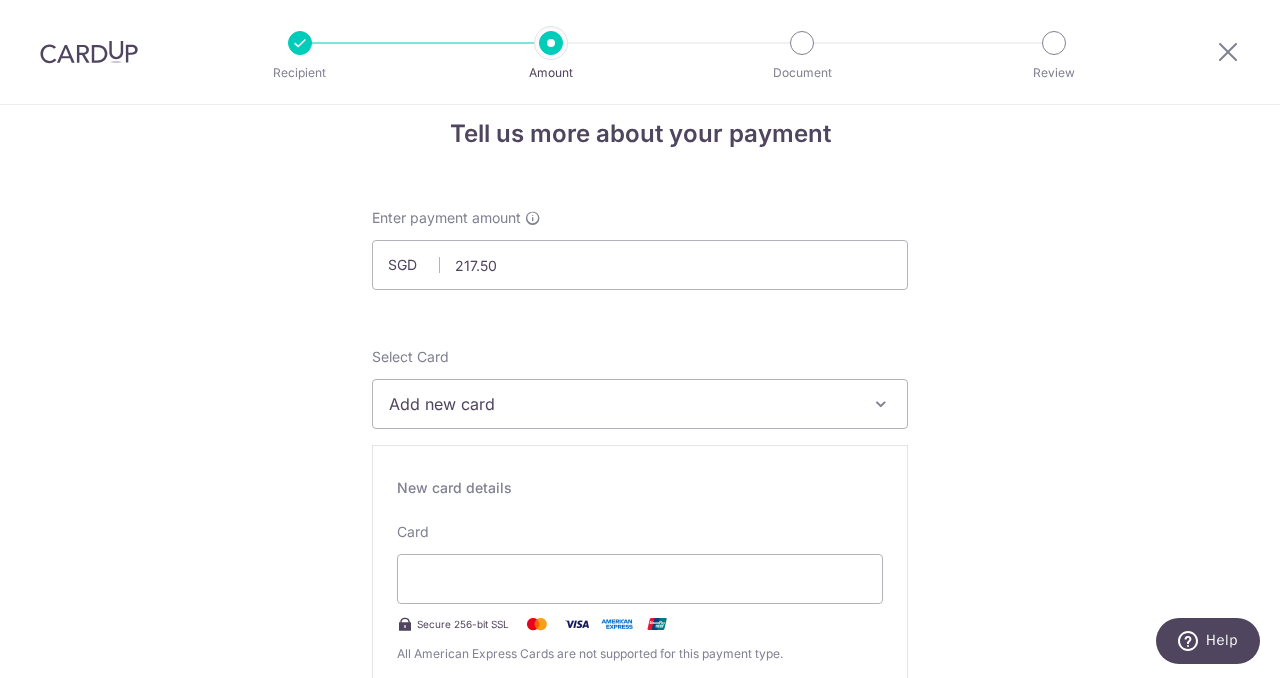 click on "Add new card" at bounding box center (640, 404) 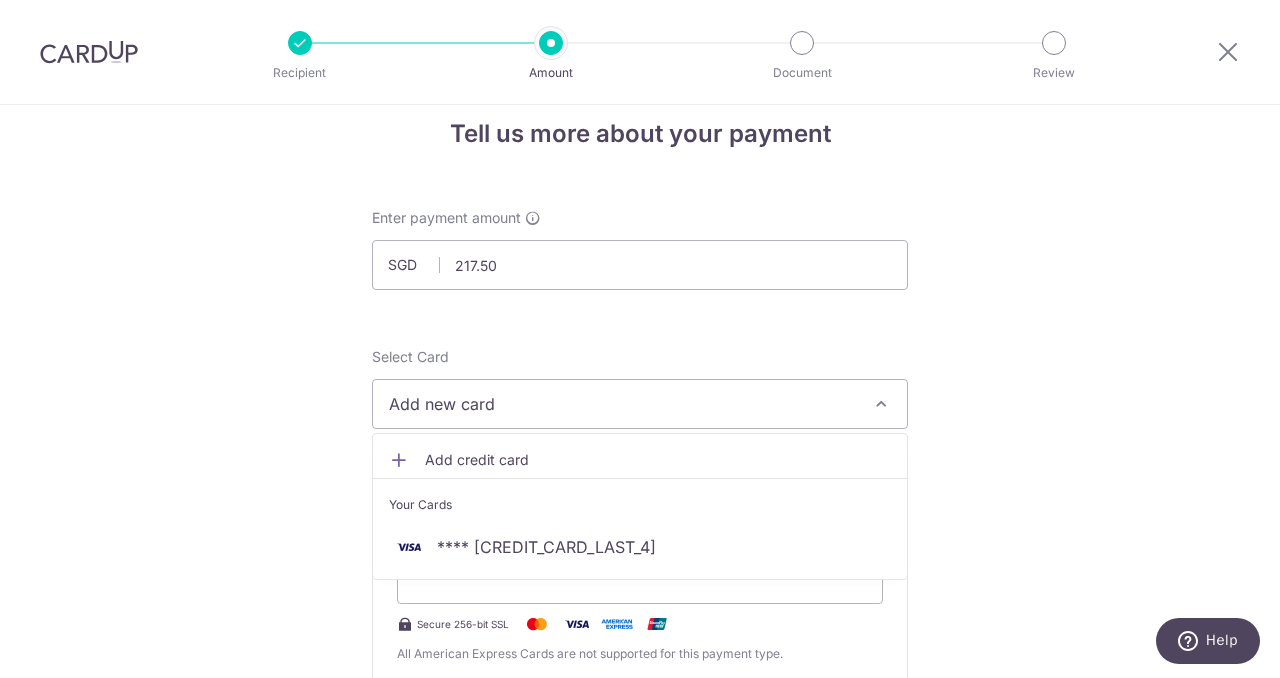 click on "**** [CREDIT_CARD_LAST_4]" at bounding box center (640, 1264) 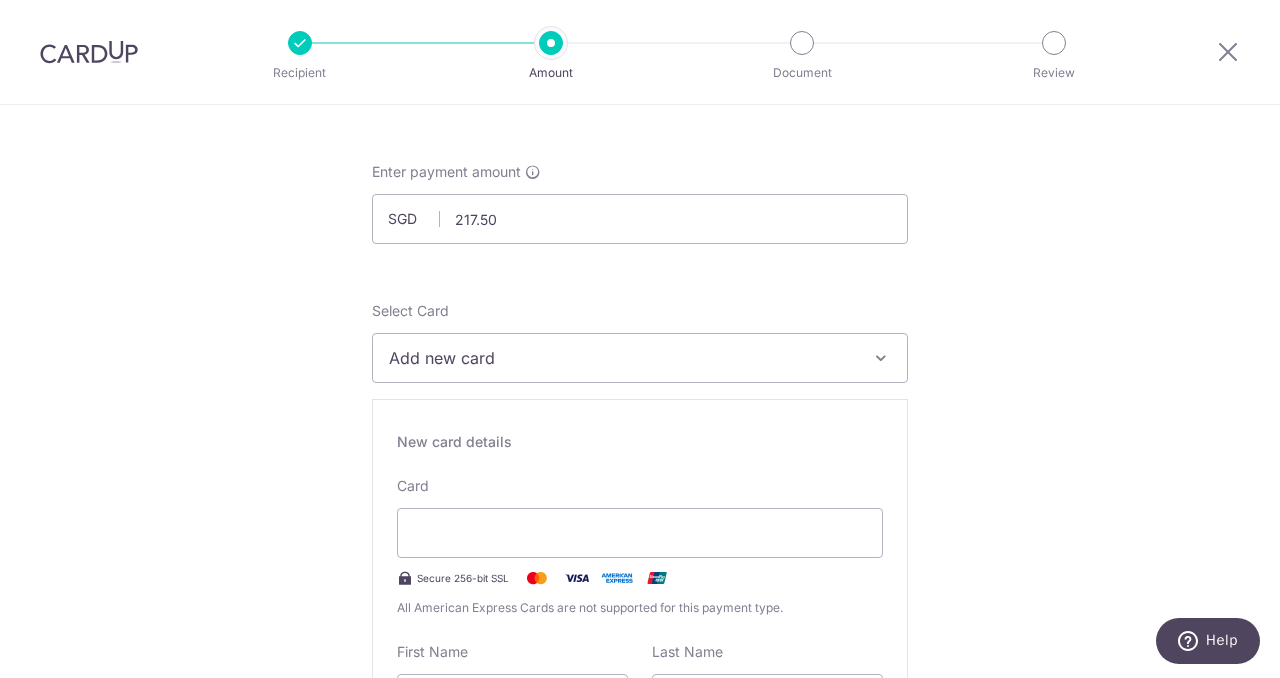 scroll, scrollTop: 0, scrollLeft: 0, axis: both 